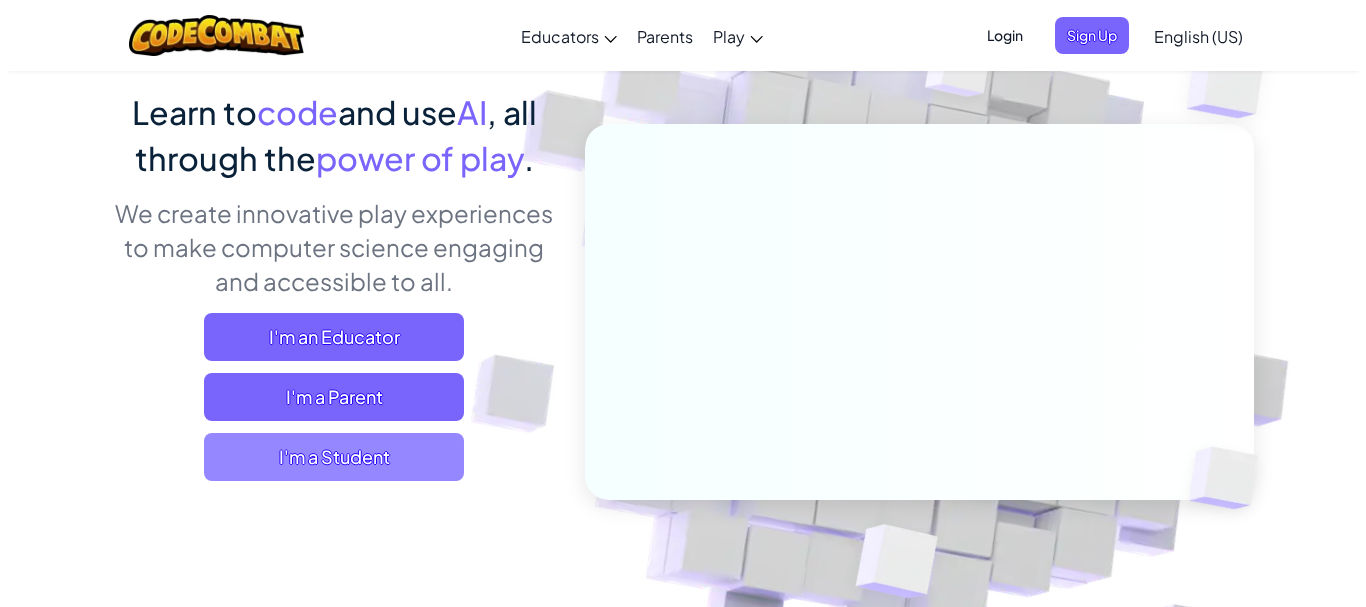 scroll, scrollTop: 200, scrollLeft: 0, axis: vertical 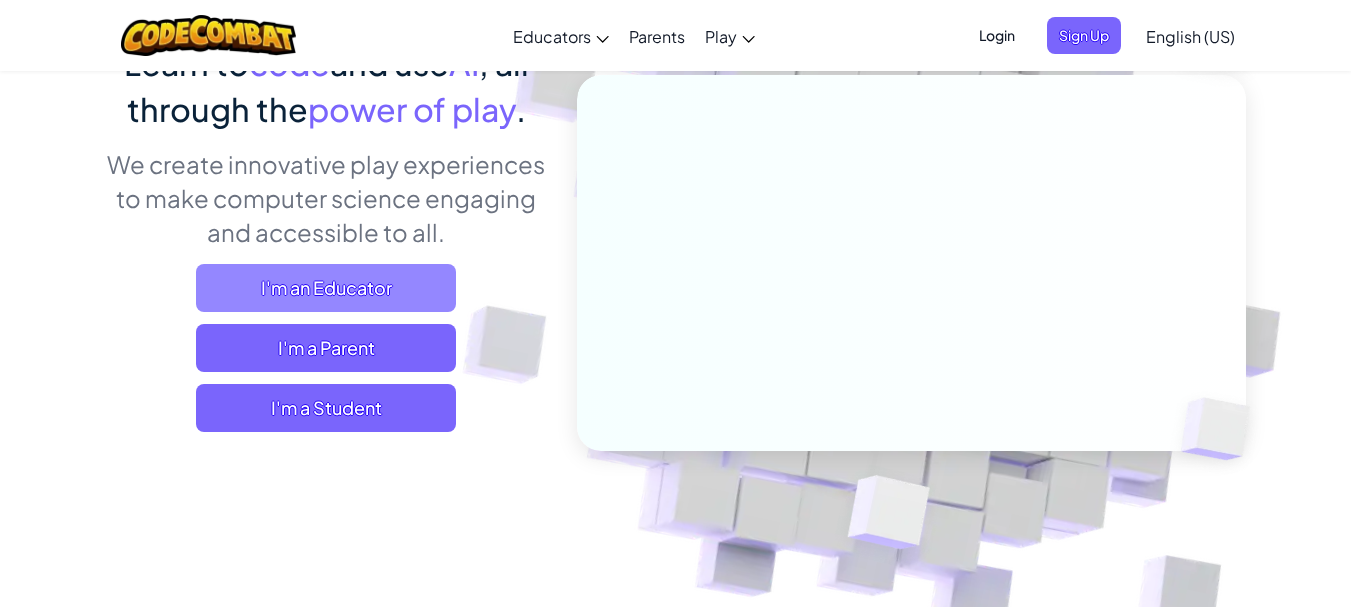 click on "I'm an Educator" at bounding box center (326, 288) 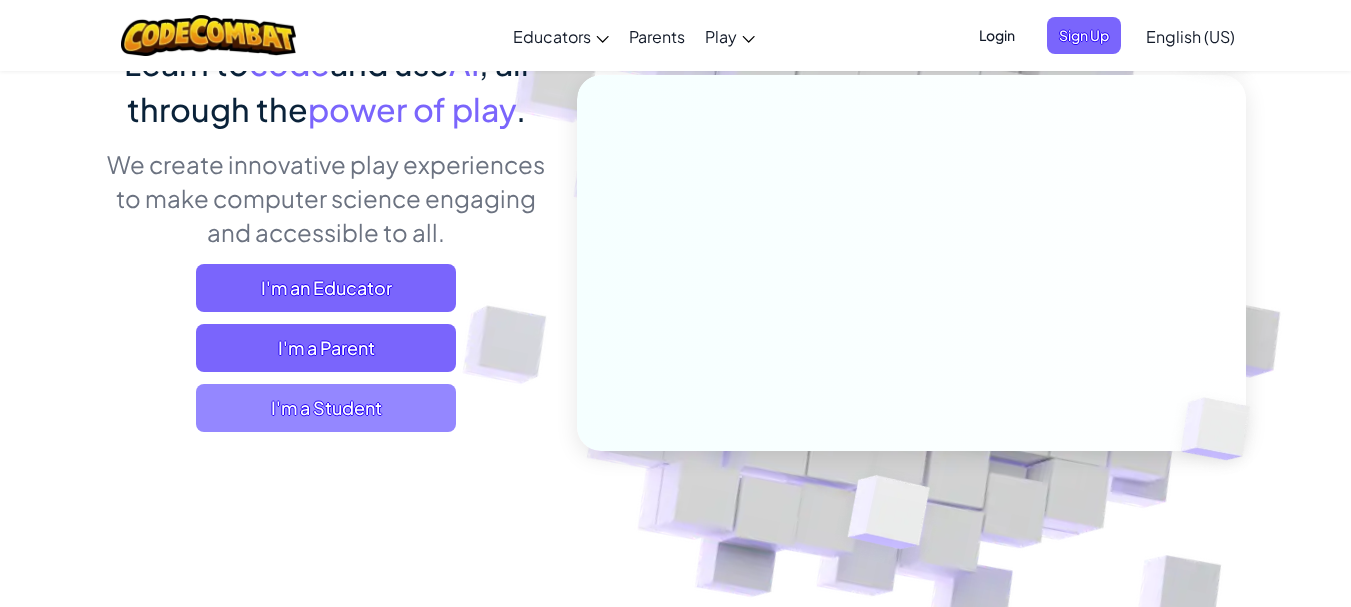 click on "I'm a Student" at bounding box center [326, 408] 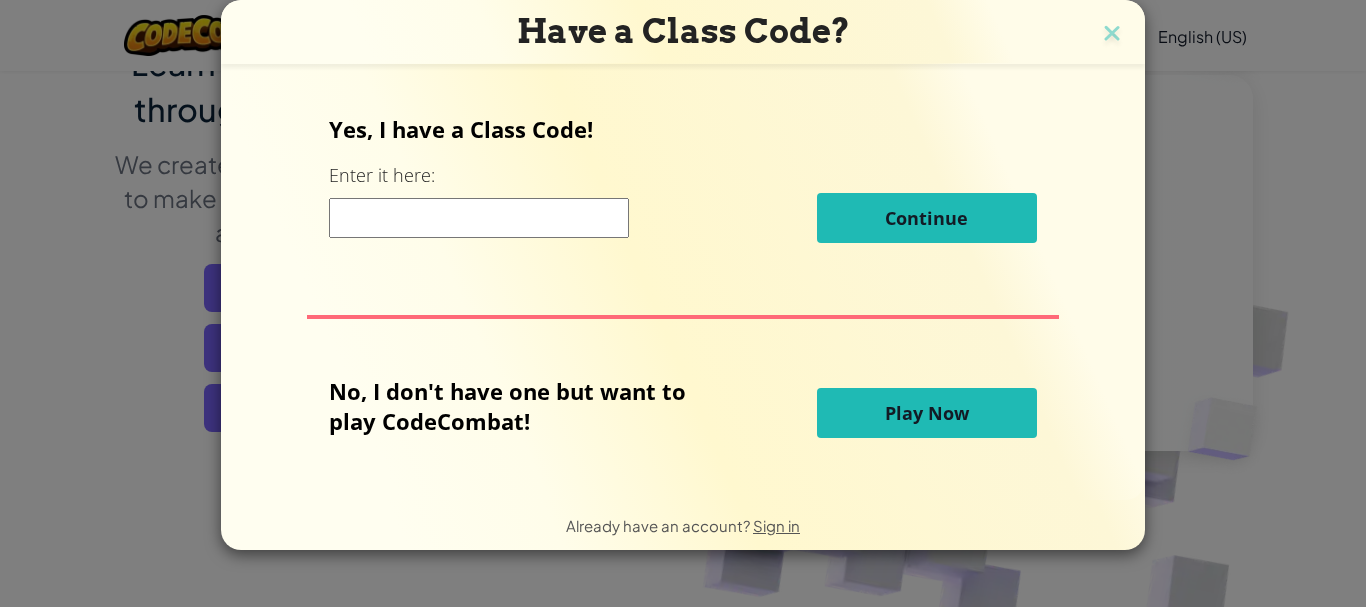 click at bounding box center [479, 218] 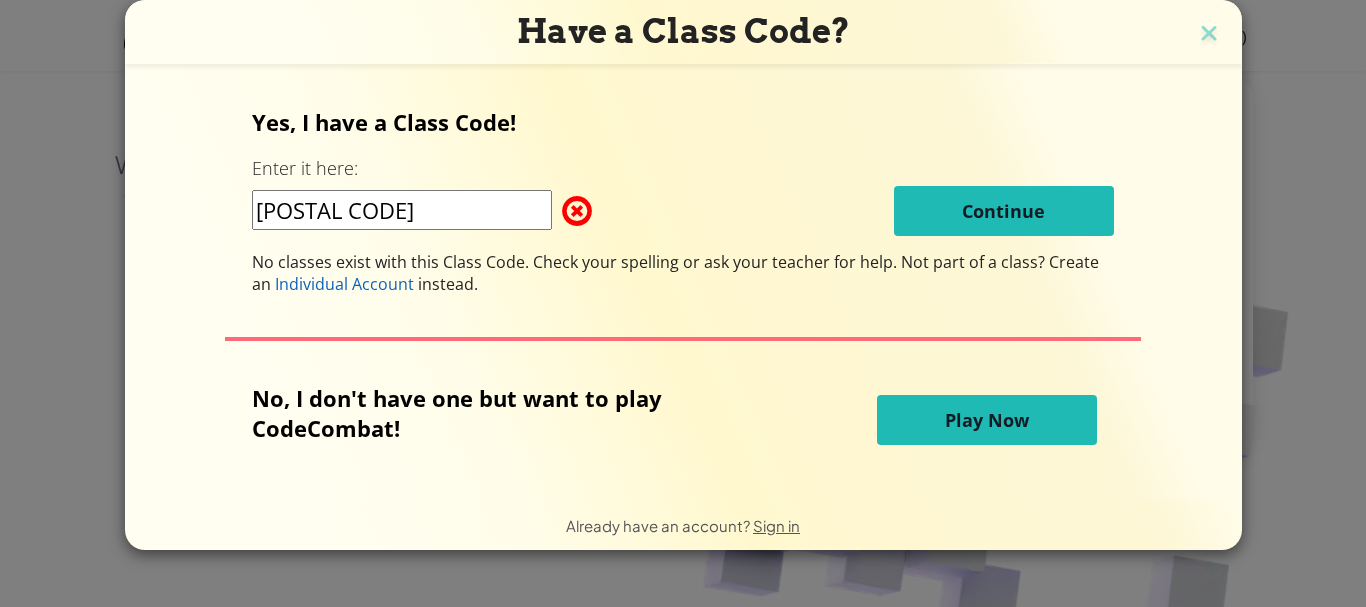 type on "[POSTAL CODE]" 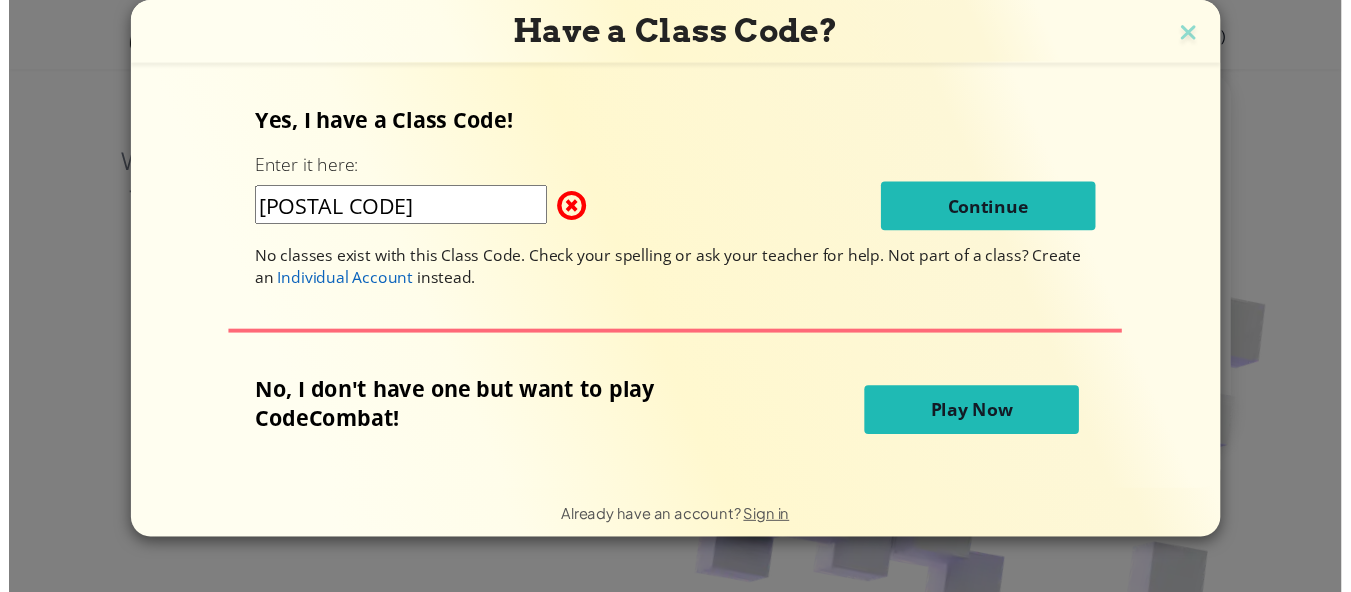scroll, scrollTop: 0, scrollLeft: 0, axis: both 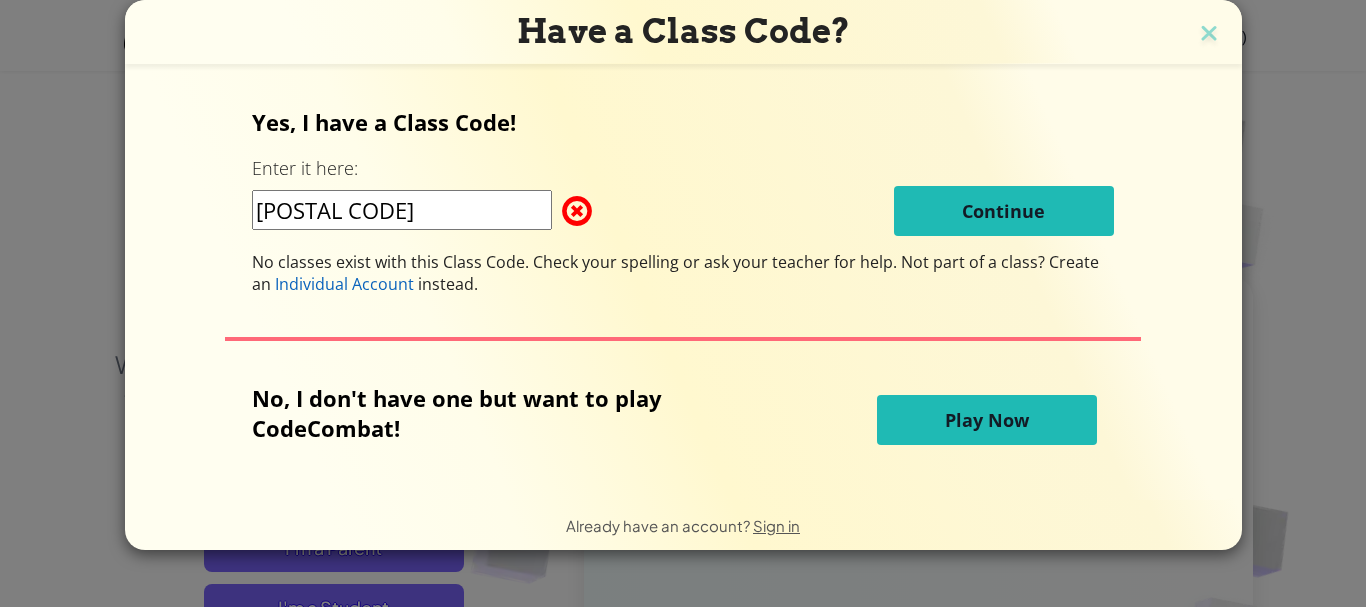 click on "Play Now" at bounding box center (987, 420) 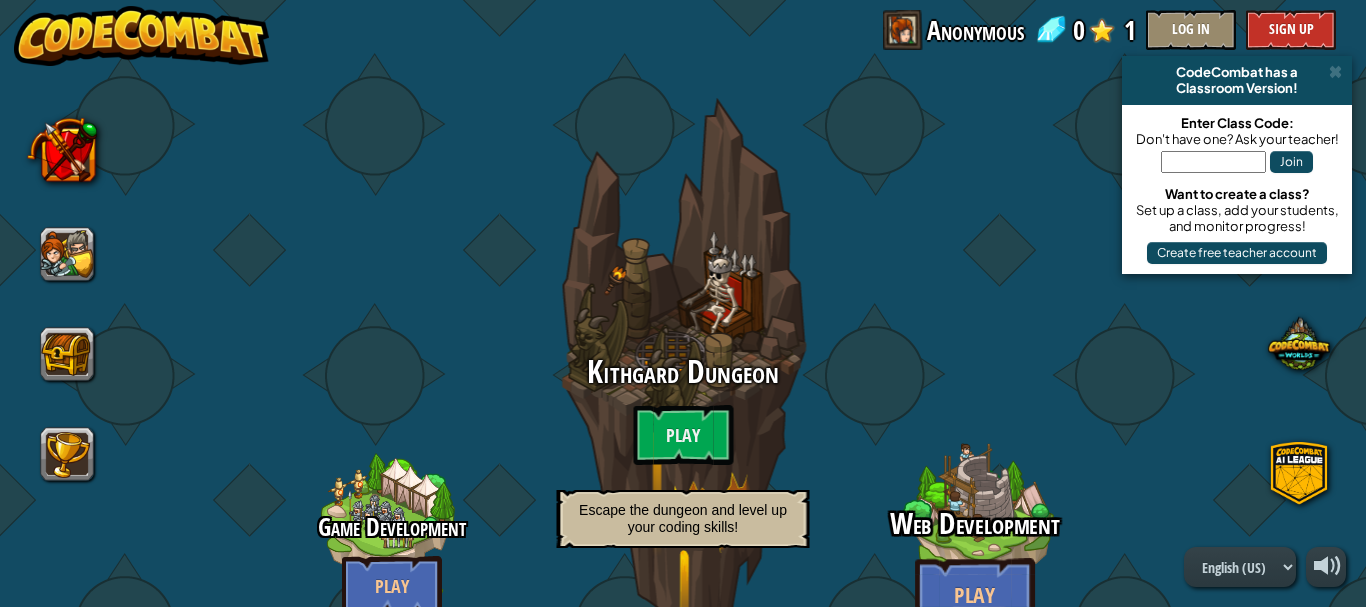 click at bounding box center [974, 545] 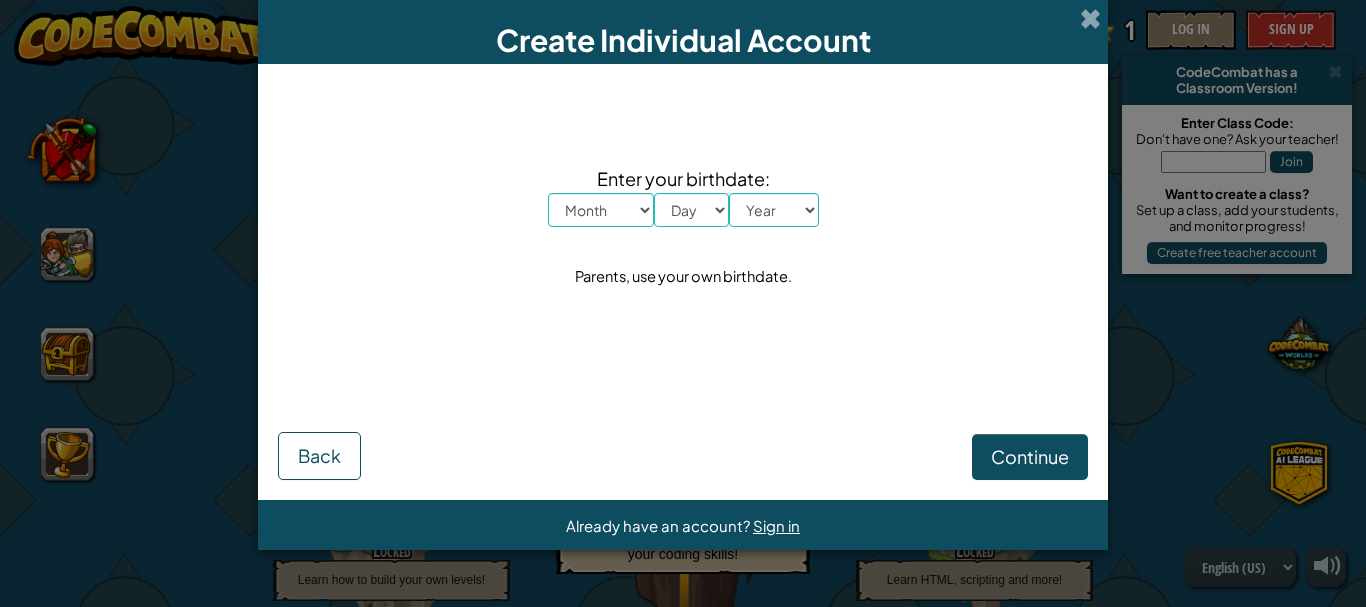click on "Enter your birthdate:" at bounding box center (683, 178) 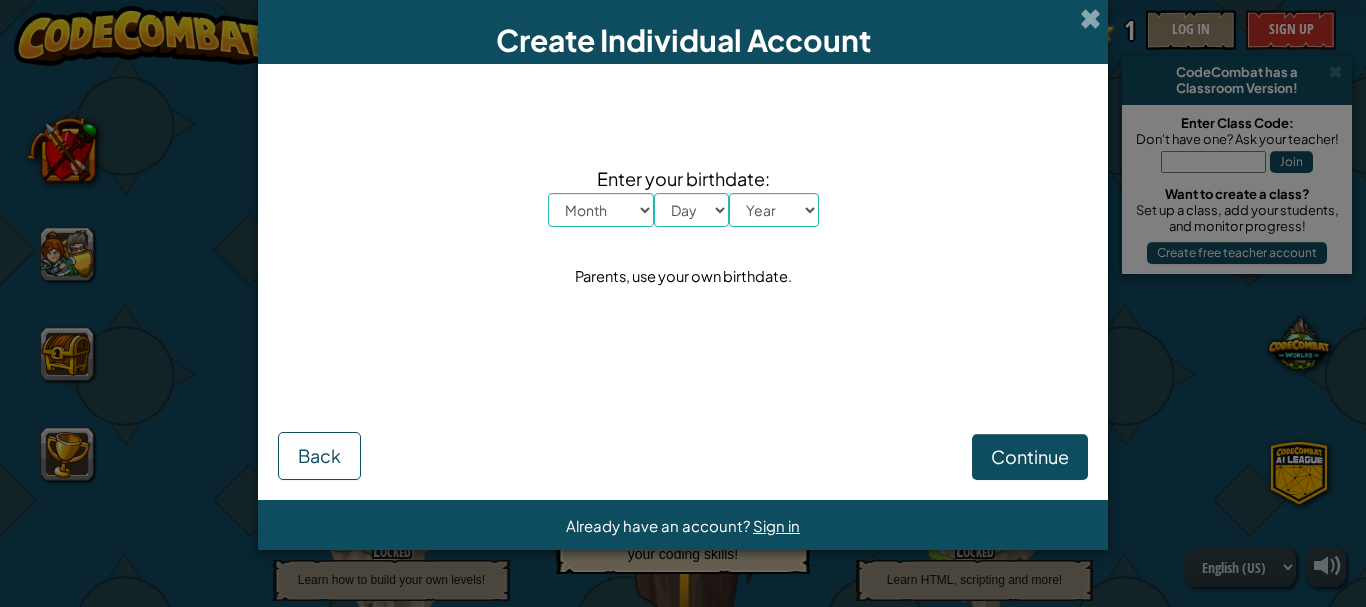 click on "Enter your birthdate: Month January February March April May June July August September October November December Day 1 2 3 4 5 6 7 8 9 10 11 12 13 14 15 16 17 18 19 20 21 22 23 24 25 26 27 28 29 30 31 Year 2025 2024 2023 2022 2021 2020 2019 2018 2017 2016 2015 2014 2013 2012 2011 2010 2009 2008 2007 2006 2005 2004 2003 2002 2001 2000 1999 1998 1997 1996 1995 1994 1993 1992 1991 1990 1989 1988 1987 1986 1985 1984 1983 1982 1981 1980 1979 1978 1977 1976 1975 1974 1973 1972 1971 1970 1969 1968 1967 1966 1965 1964 1963 1962 1961 1960 1959 1958 1957 1956 1955 1954 1953 1952 1951 1950 1949 1948 1947 1946 1945 1944 1943 1942 1941 1940 1939 1938 1937 1936 1935 1934 1933 1932 1931 1930 1929 1928 1927 1926 Parents, use your own birthdate." at bounding box center [683, 228] 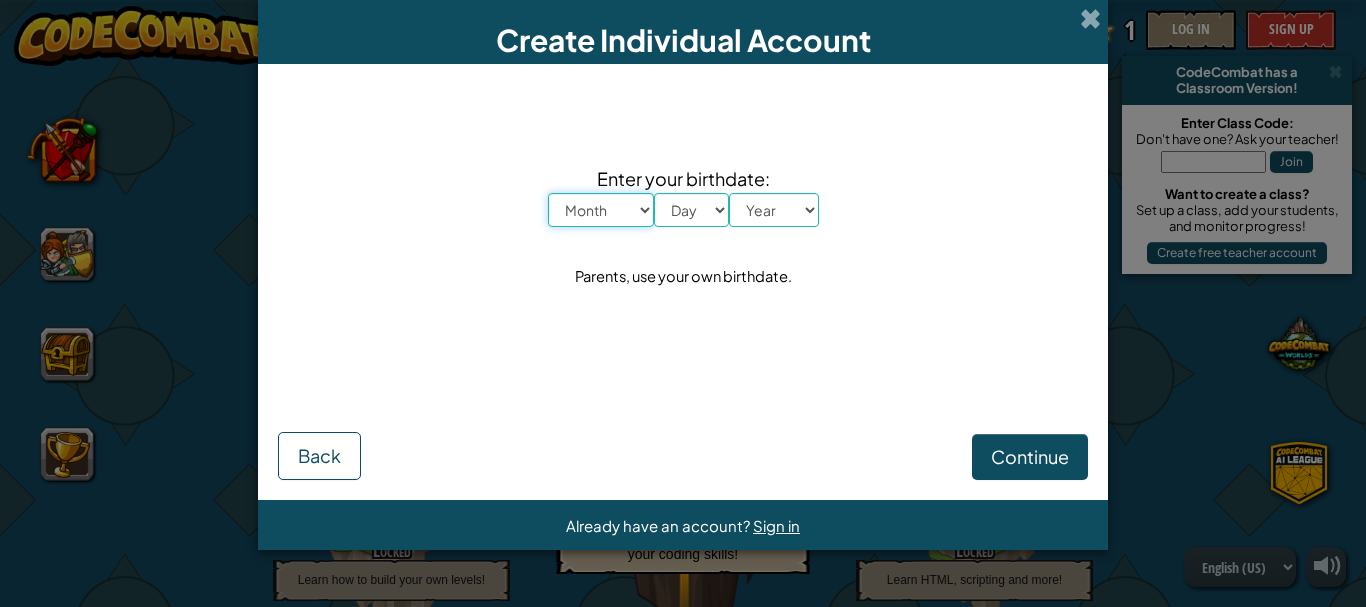 click on "Month January February March April May June July August September October November December" at bounding box center [601, 210] 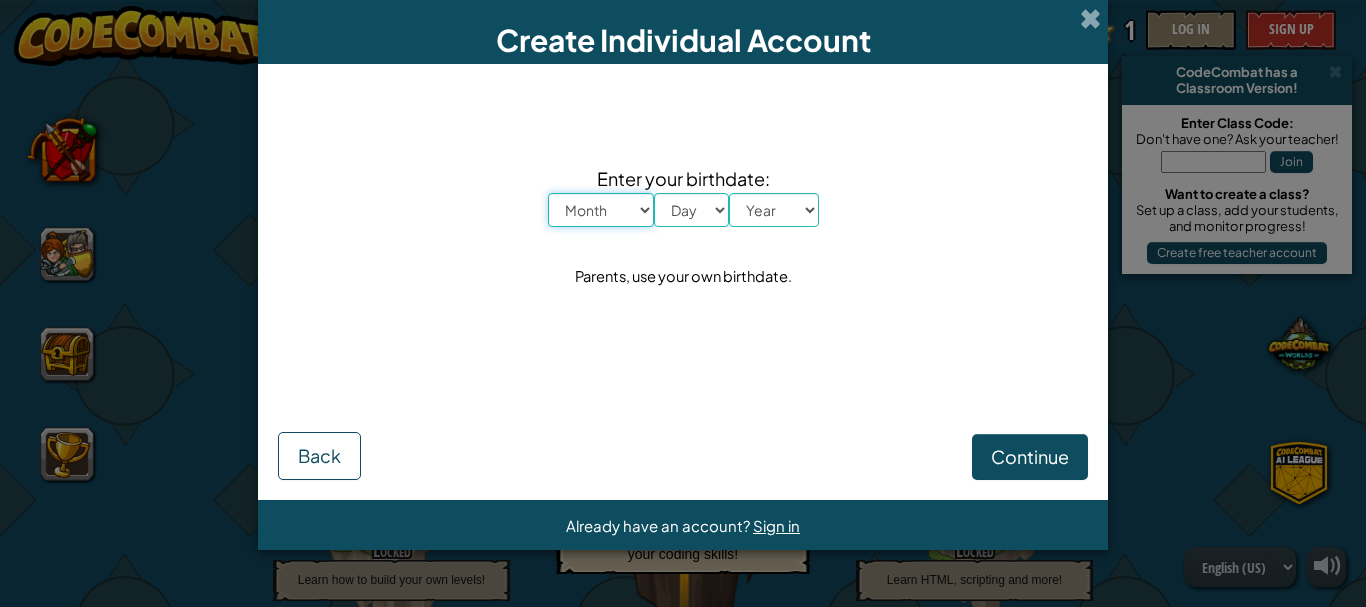 select on "9" 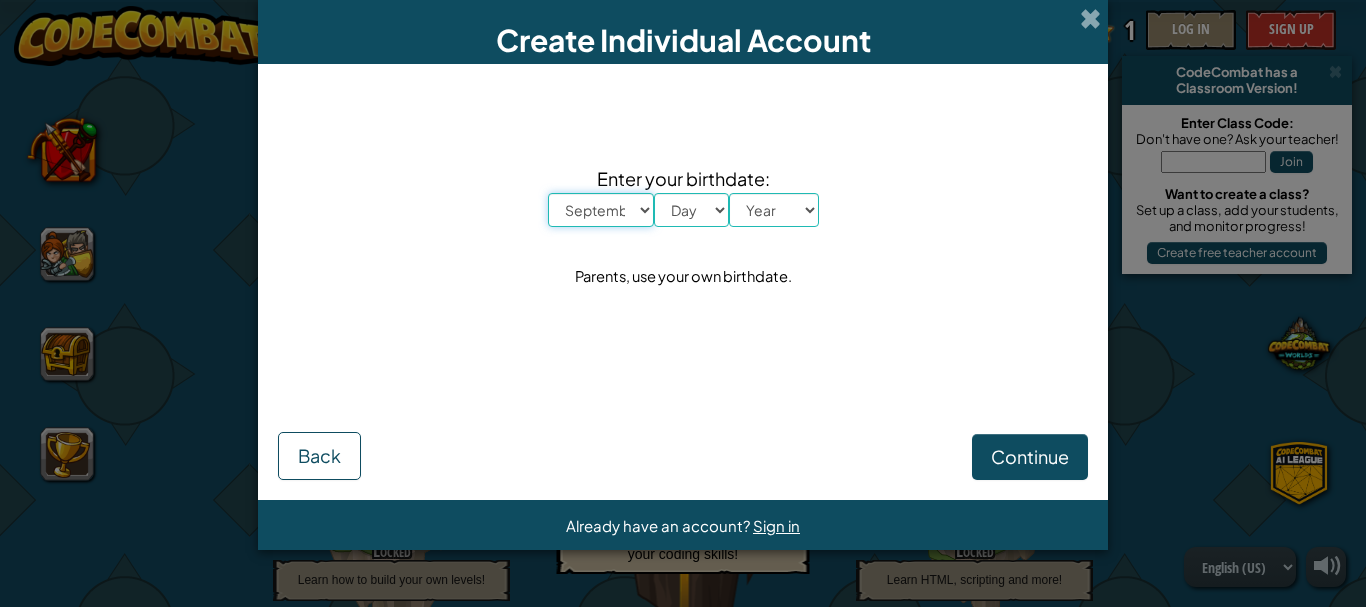 click on "Month January February March April May June July August September October November December" at bounding box center (601, 210) 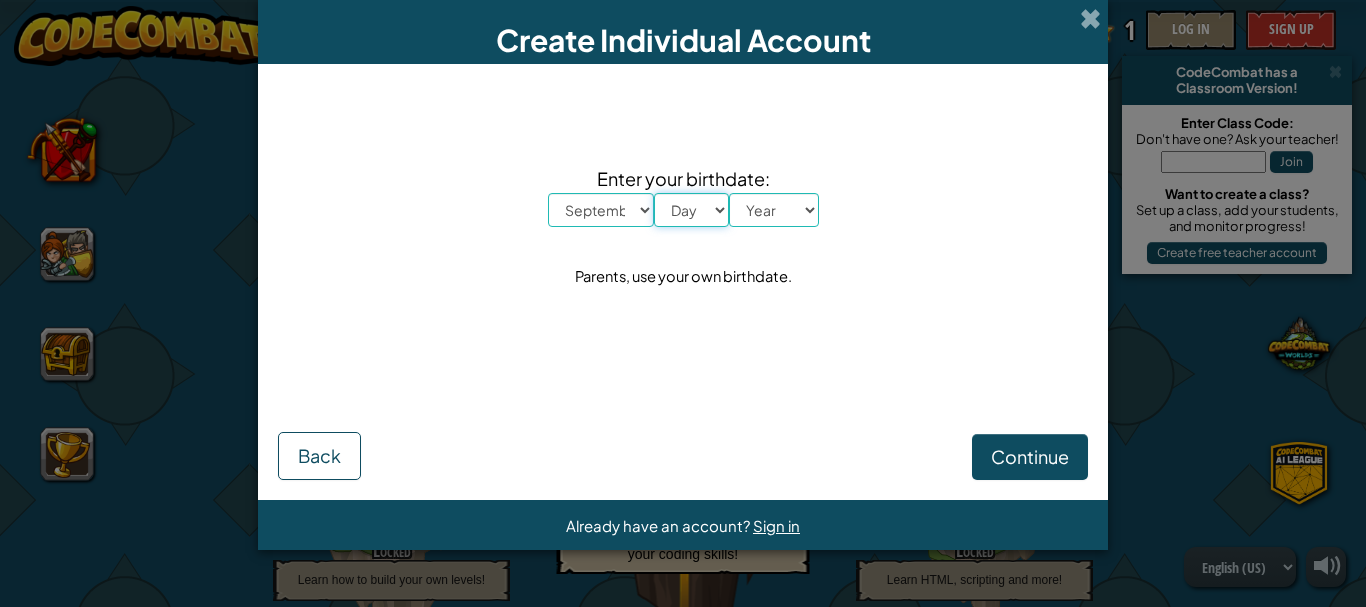 click on "Day 1 2 3 4 5 6 7 8 9 10 11 12 13 14 15 16 17 18 19 20 21 22 23 24 25 26 27 28 29 30 31" at bounding box center (691, 210) 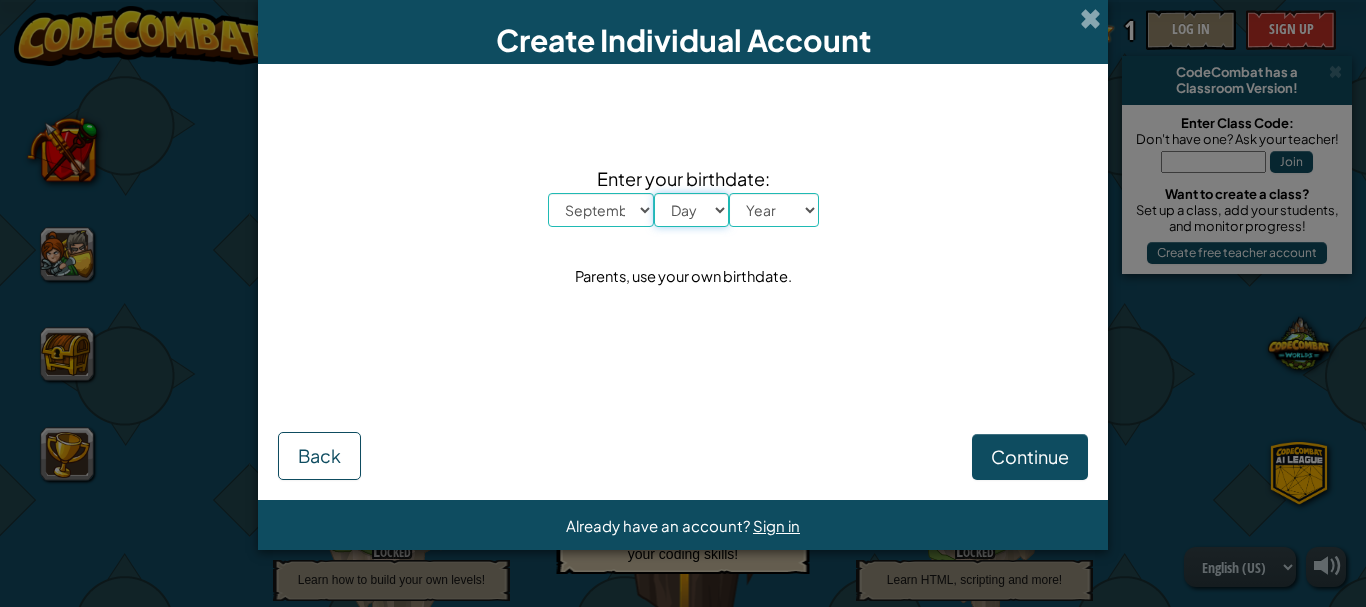 select on "24" 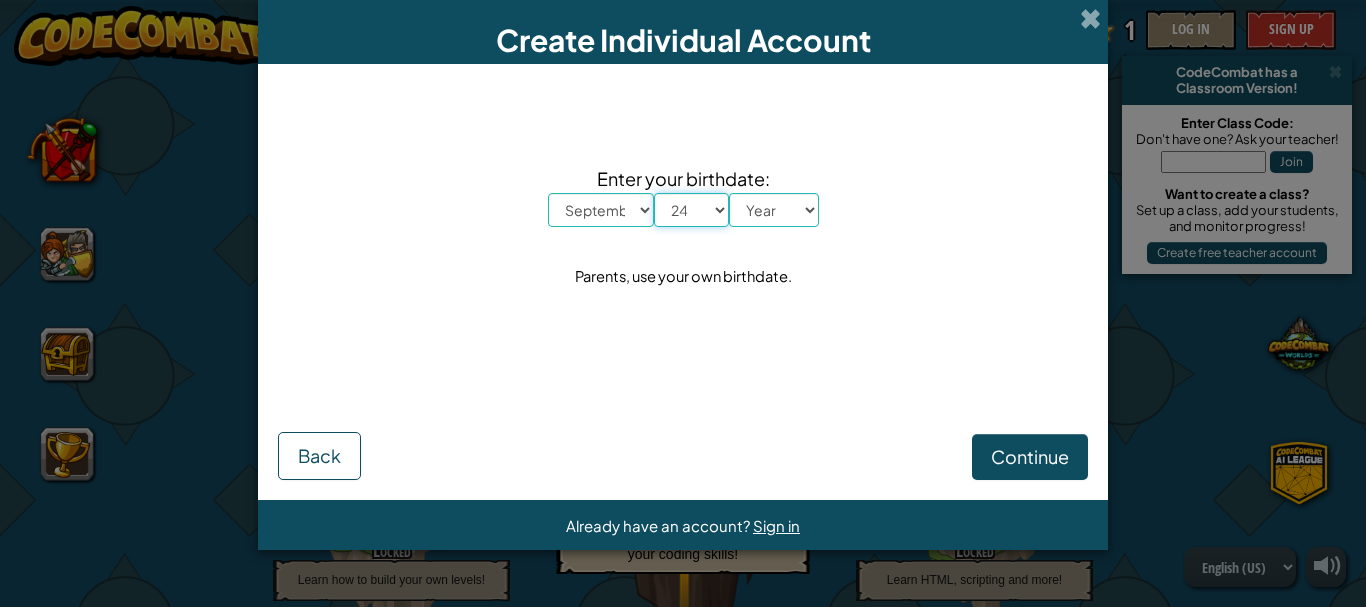 click on "Day 1 2 3 4 5 6 7 8 9 10 11 12 13 14 15 16 17 18 19 20 21 22 23 24 25 26 27 28 29 30 31" at bounding box center [691, 210] 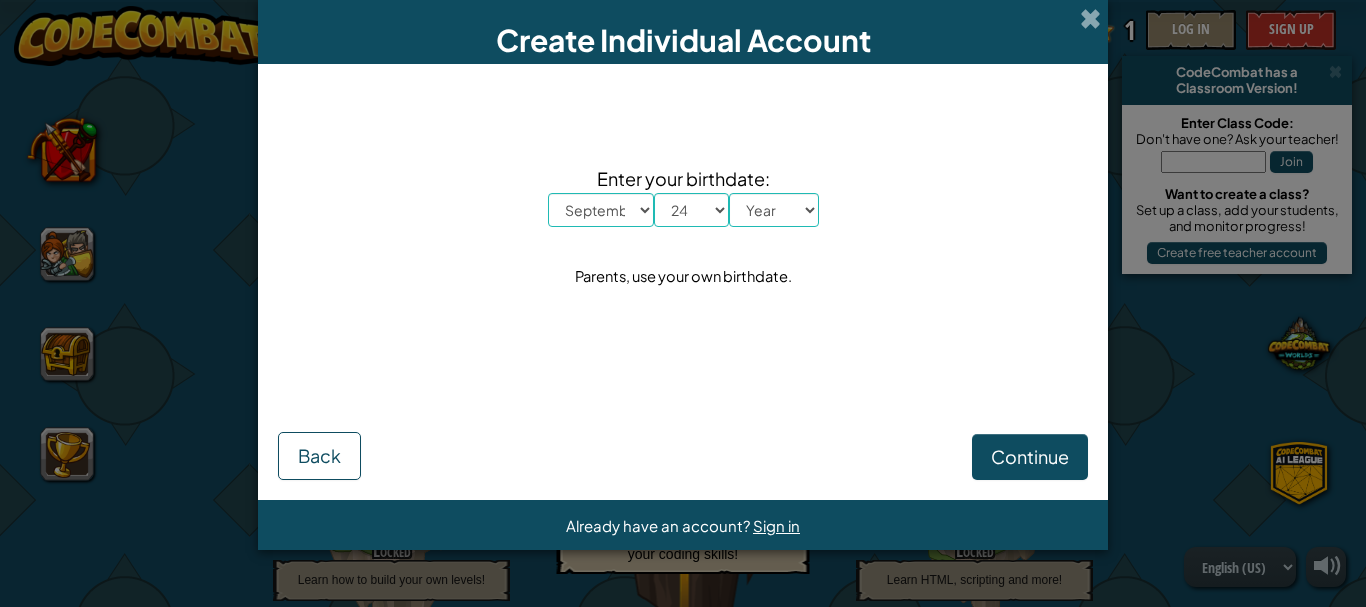 drag, startPoint x: 757, startPoint y: 178, endPoint x: 757, endPoint y: 191, distance: 13 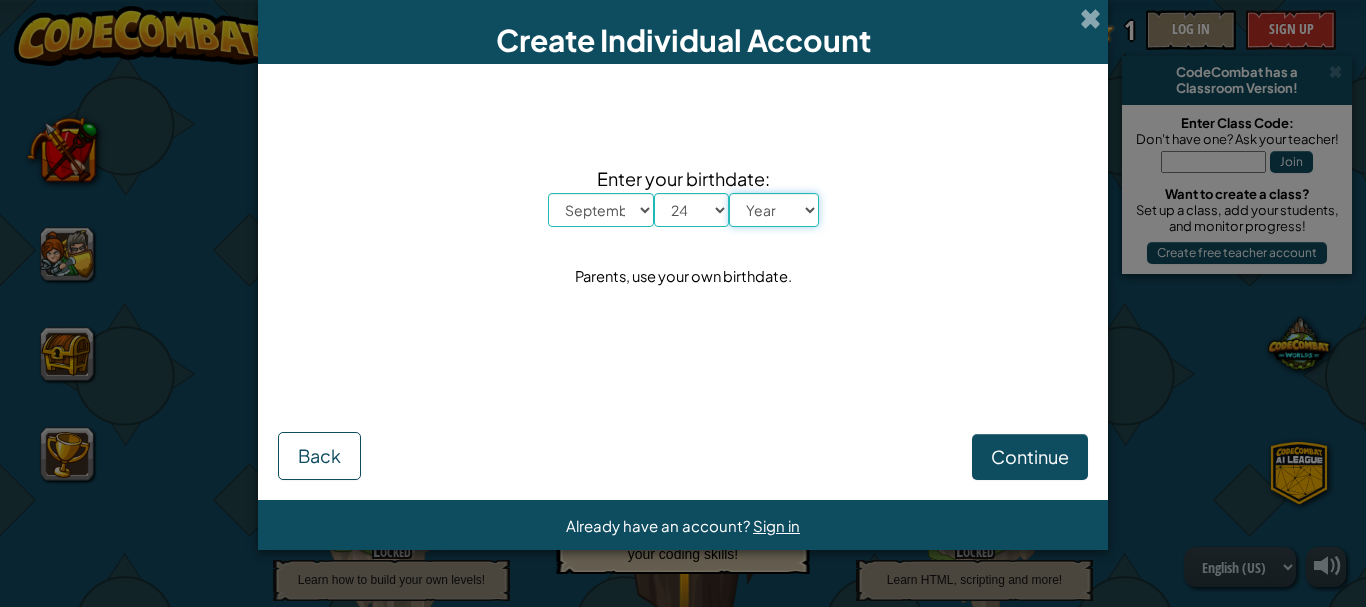 click on "Year 2025 2024 2023 2022 2021 2020 2019 2018 2017 2016 2015 2014 2013 2012 2011 2010 2009 2008 2007 2006 2005 2004 2003 2002 2001 2000 1999 1998 1997 1996 1995 1994 1993 1992 1991 1990 1989 1988 1987 1986 1985 1984 1983 1982 1981 1980 1979 1978 1977 1976 1975 1974 1973 1972 1971 1970 1969 1968 1967 1966 1965 1964 1963 1962 1961 1960 1959 1958 1957 1956 1955 1954 1953 1952 1951 1950 1949 1948 1947 1946 1945 1944 1943 1942 1941 1940 1939 1938 1937 1936 1935 1934 1933 1932 1931 1930 1929 1928 1927 1926" at bounding box center (774, 210) 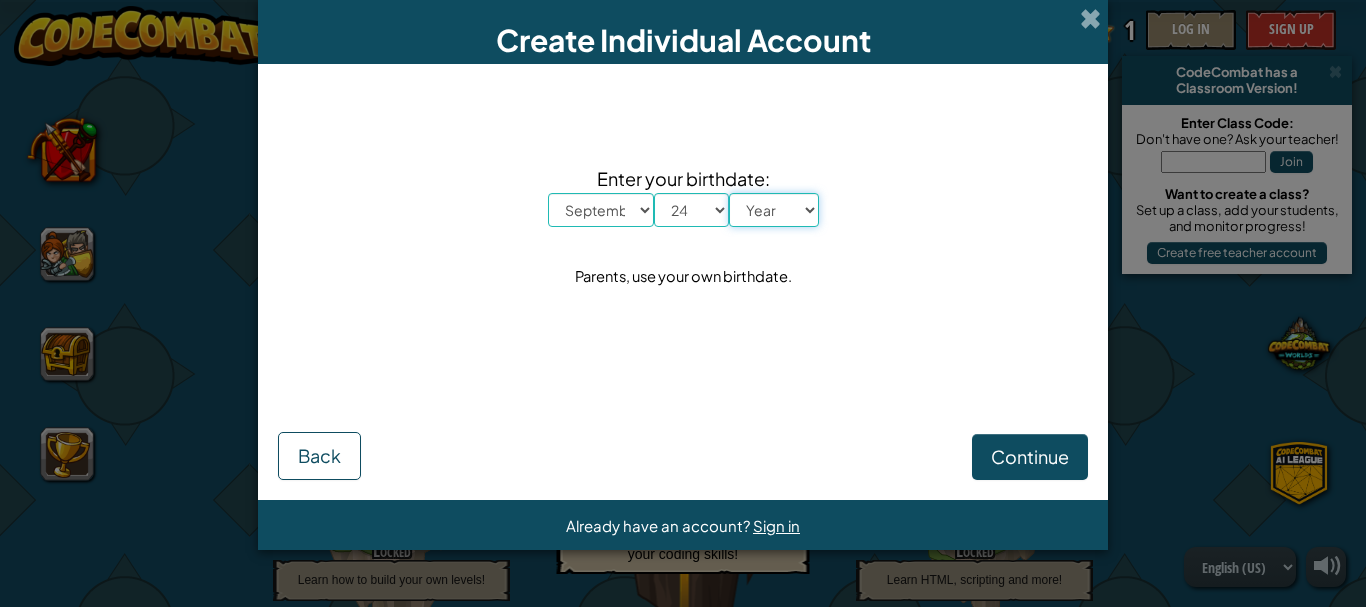 select on "2006" 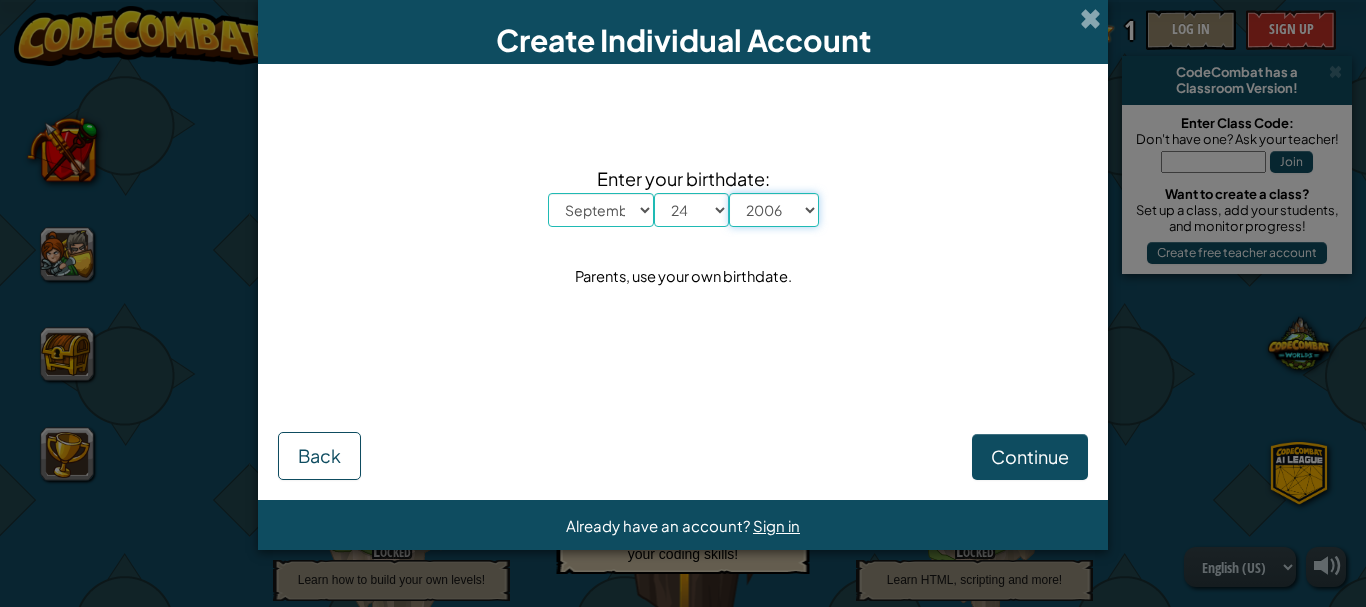click on "Year 2025 2024 2023 2022 2021 2020 2019 2018 2017 2016 2015 2014 2013 2012 2011 2010 2009 2008 2007 2006 2005 2004 2003 2002 2001 2000 1999 1998 1997 1996 1995 1994 1993 1992 1991 1990 1989 1988 1987 1986 1985 1984 1983 1982 1981 1980 1979 1978 1977 1976 1975 1974 1973 1972 1971 1970 1969 1968 1967 1966 1965 1964 1963 1962 1961 1960 1959 1958 1957 1956 1955 1954 1953 1952 1951 1950 1949 1948 1947 1946 1945 1944 1943 1942 1941 1940 1939 1938 1937 1936 1935 1934 1933 1932 1931 1930 1929 1928 1927 1926" at bounding box center (774, 210) 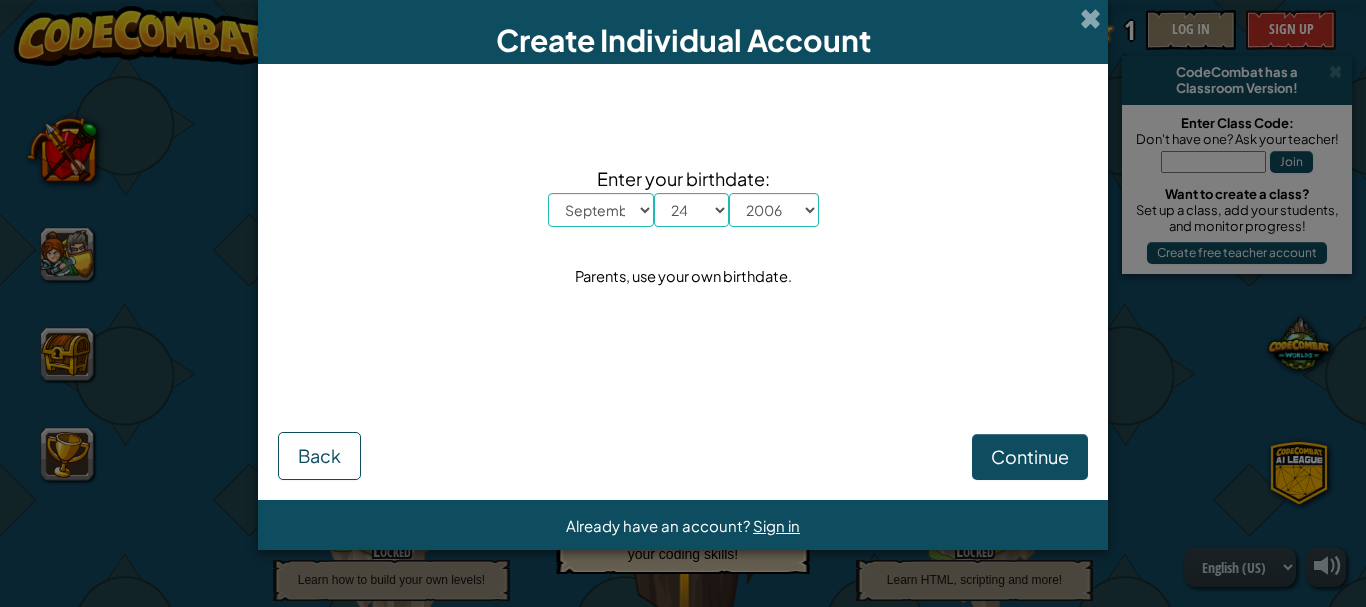 click on "Continue Back" at bounding box center (683, 426) 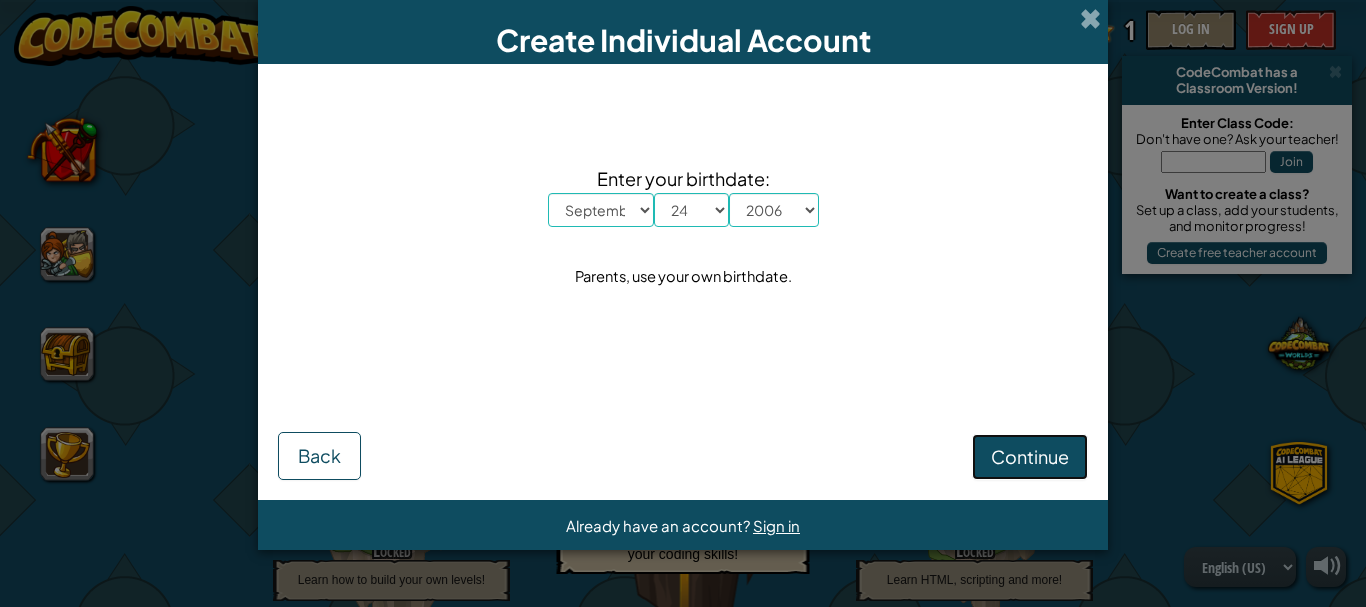 click on "Continue" at bounding box center (1030, 457) 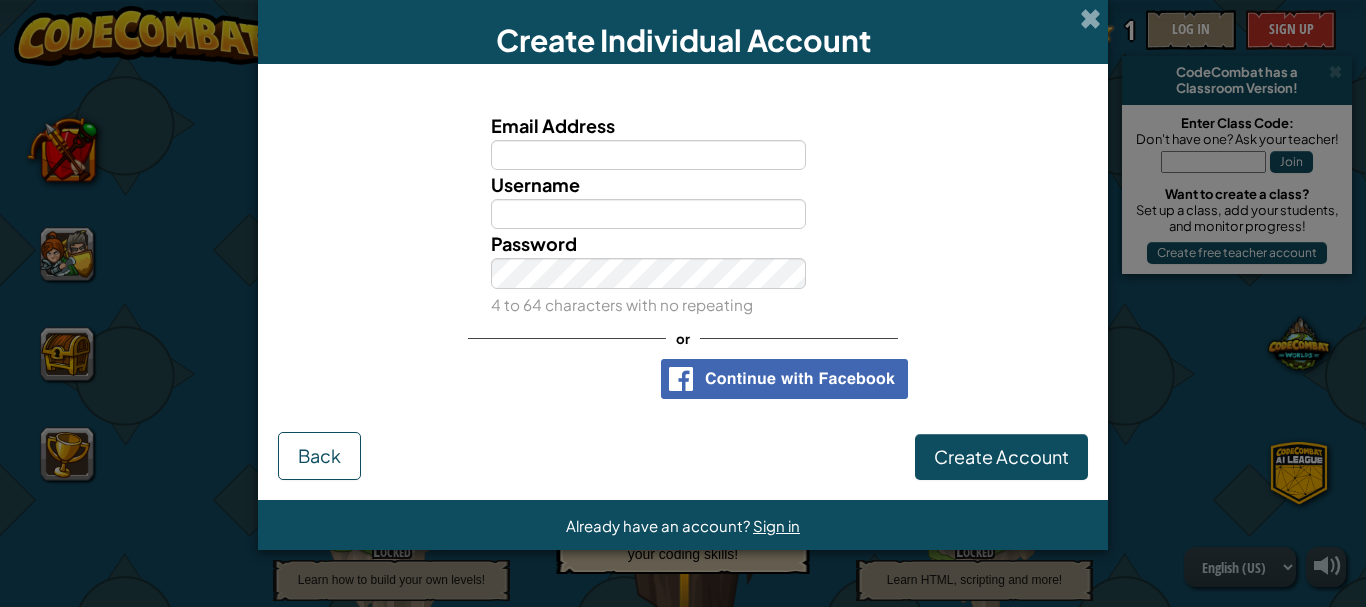 click on "Email Address" at bounding box center [649, 155] 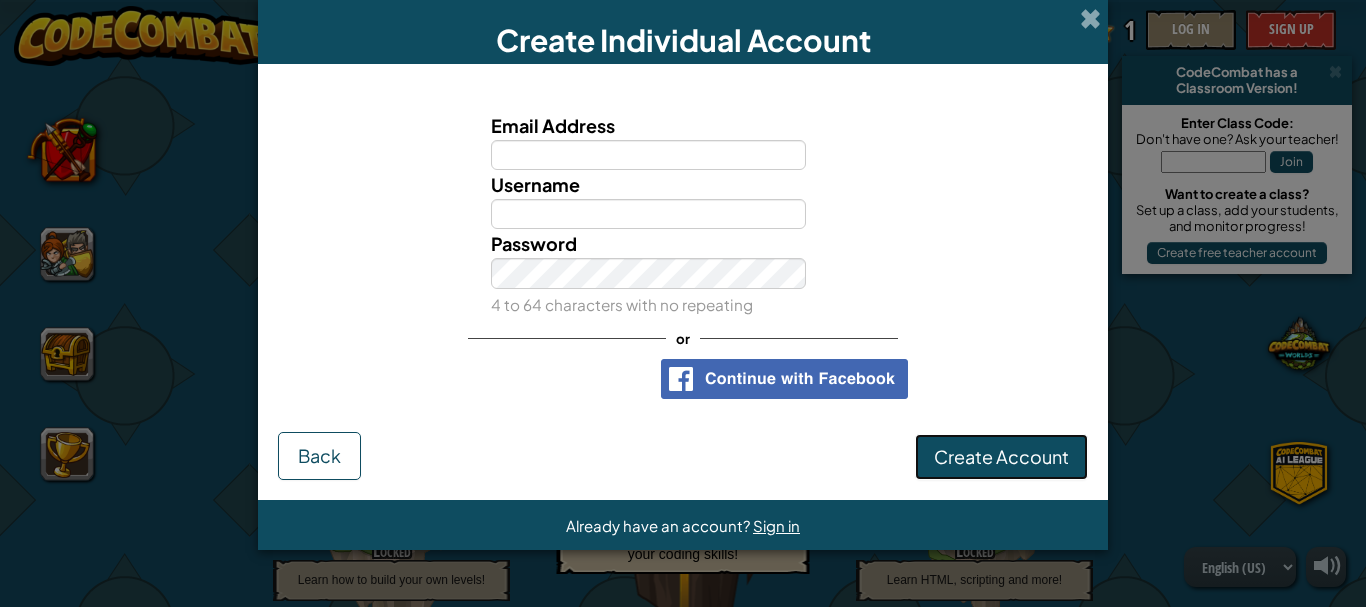 click on "Create Account" at bounding box center [1001, 456] 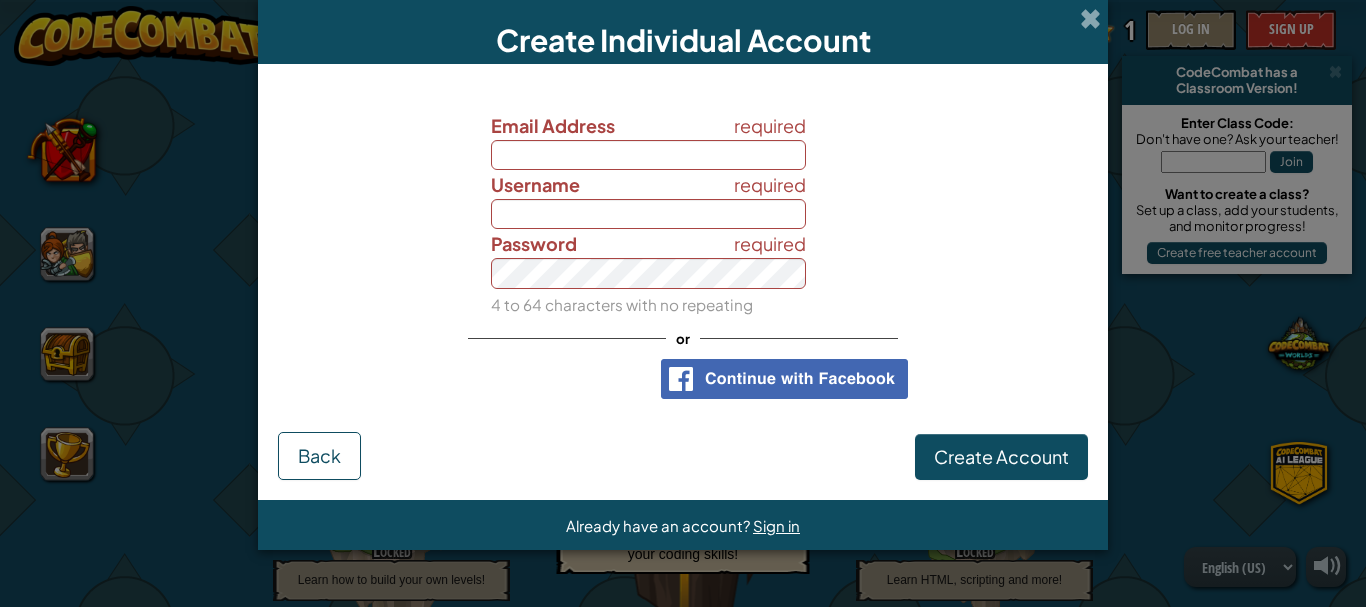 drag, startPoint x: 444, startPoint y: 417, endPoint x: 378, endPoint y: 450, distance: 73.790245 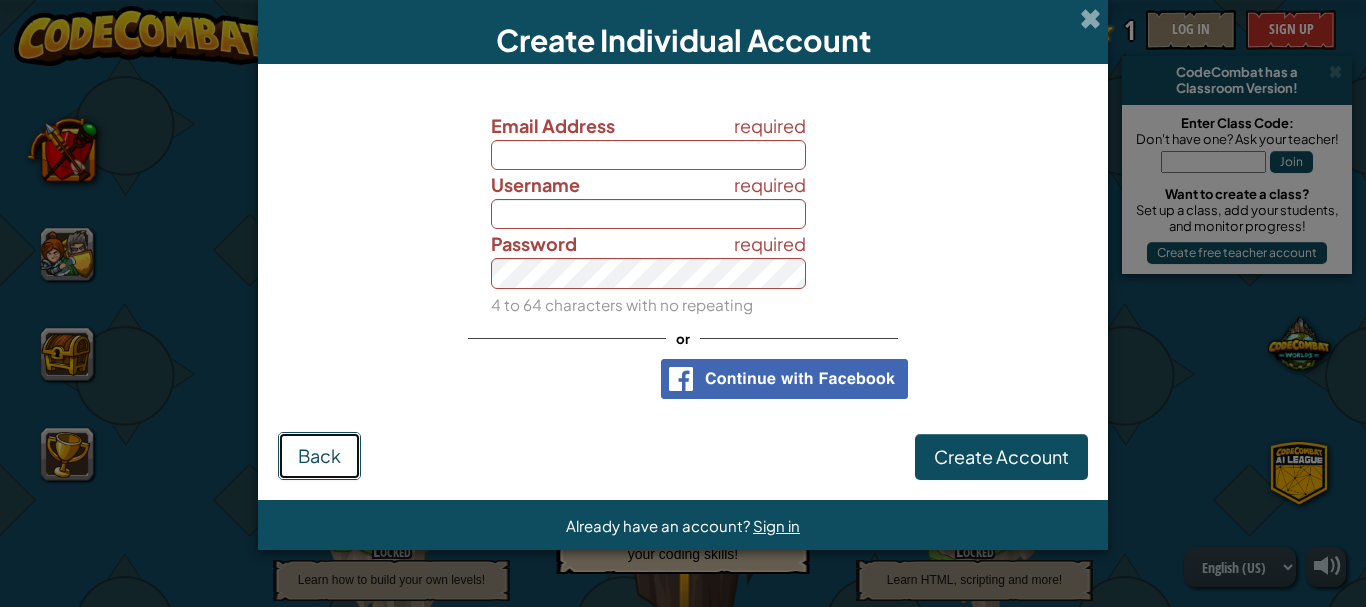 click on "Back" at bounding box center [319, 456] 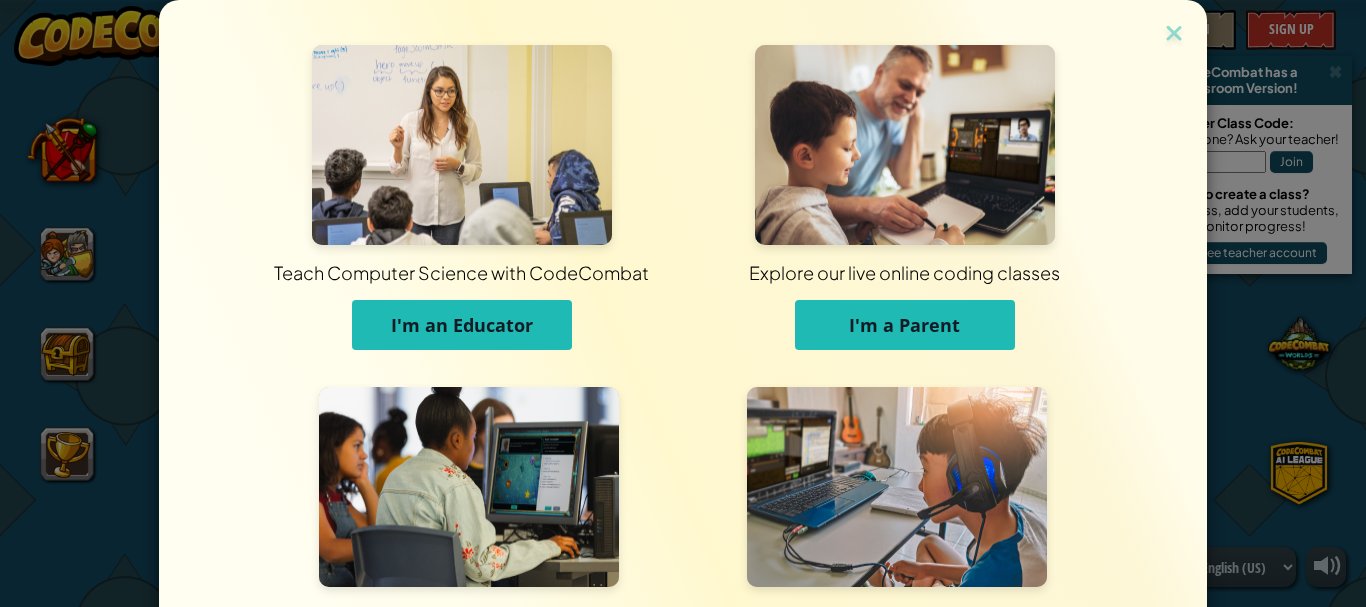 click at bounding box center (469, 487) 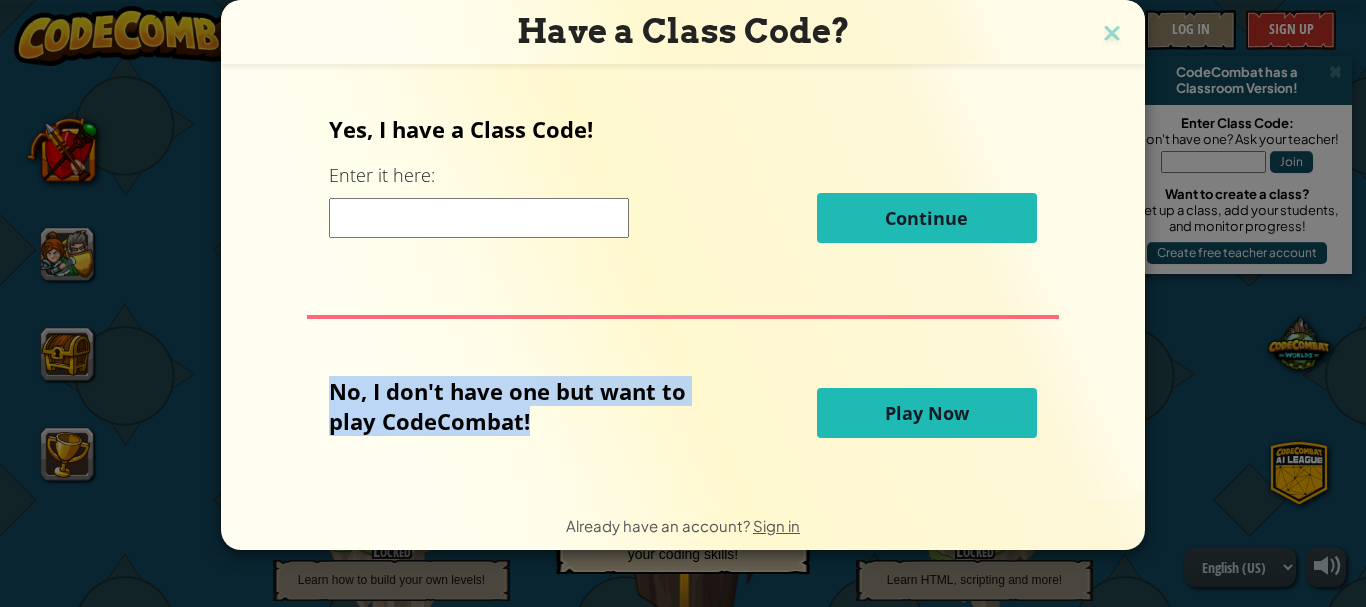 click on "Yes, I have a Class Code! Enter it here: Continue No, I don't have one but want to play CodeCombat! Play Now" at bounding box center [683, 282] 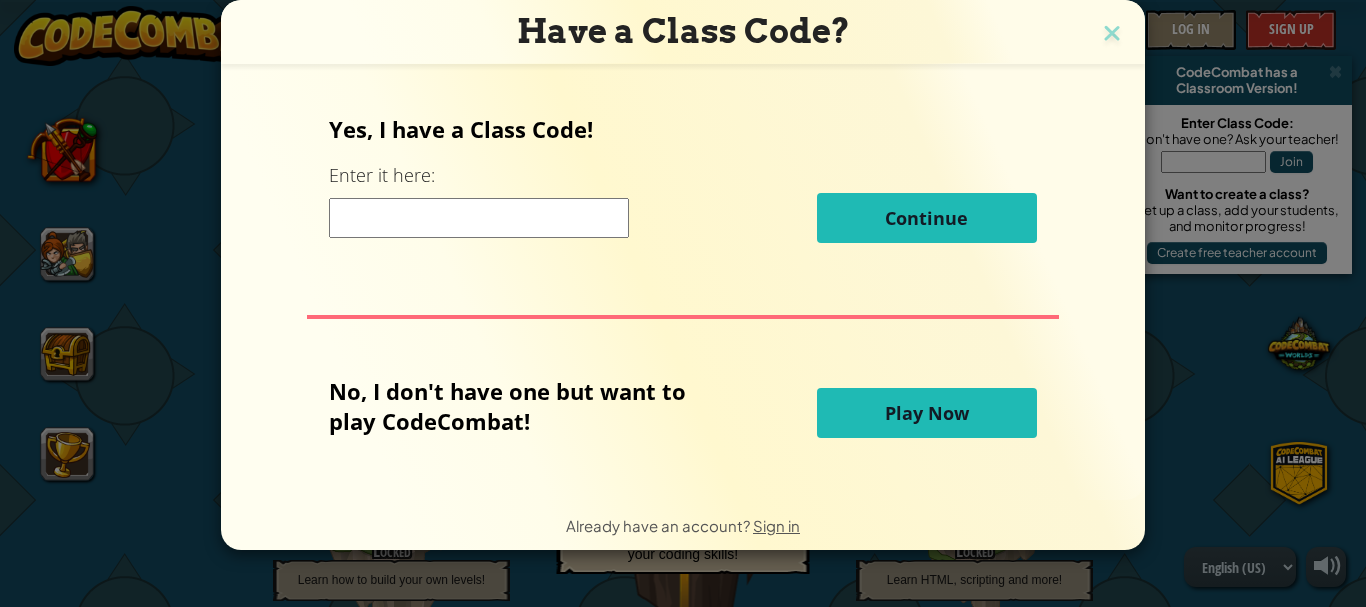 click on "Have a Class Code?" at bounding box center (683, 31) 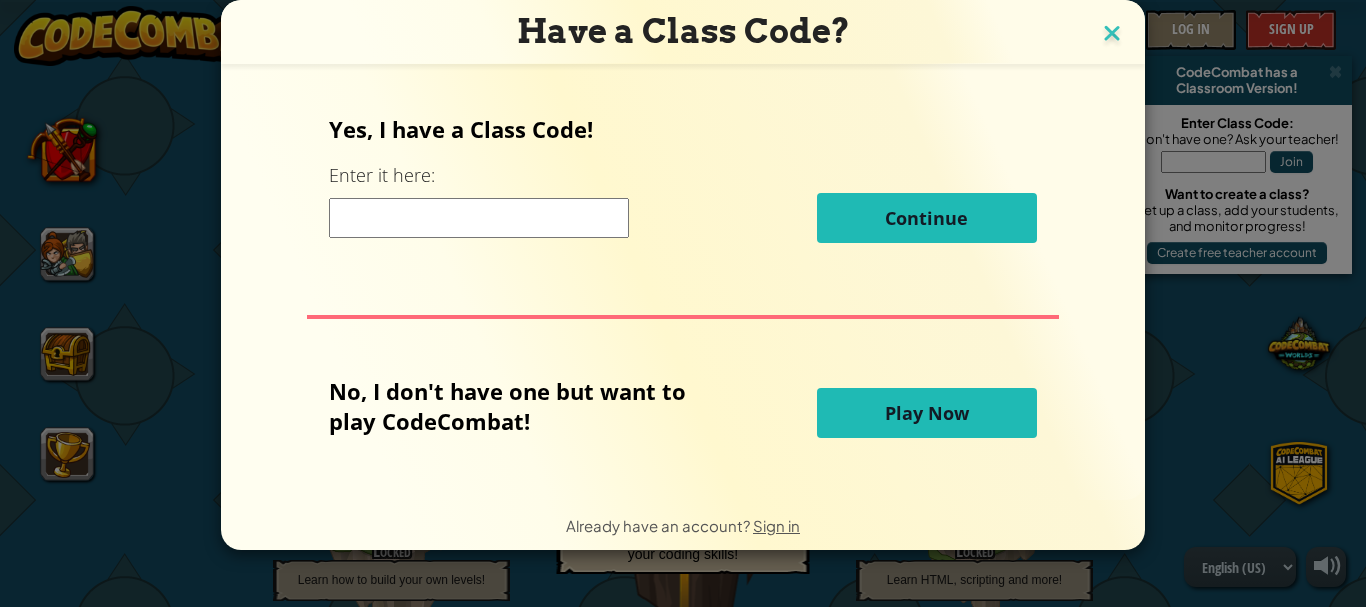 click at bounding box center [1112, 35] 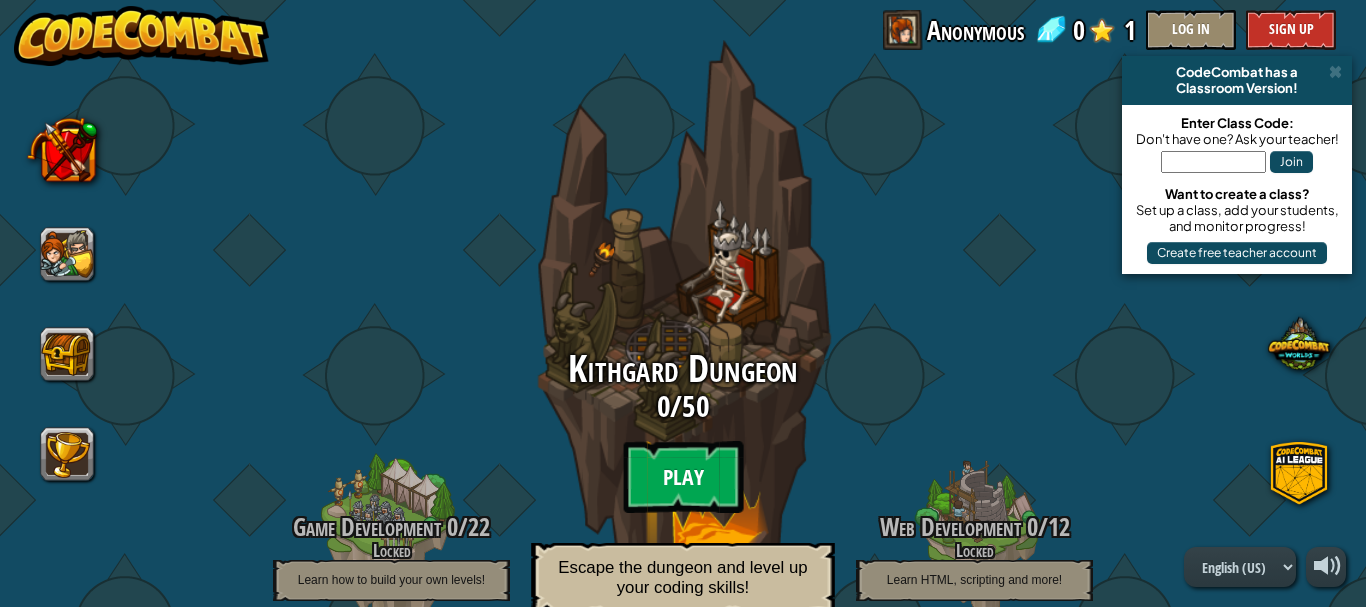 click on "Play" at bounding box center [683, 477] 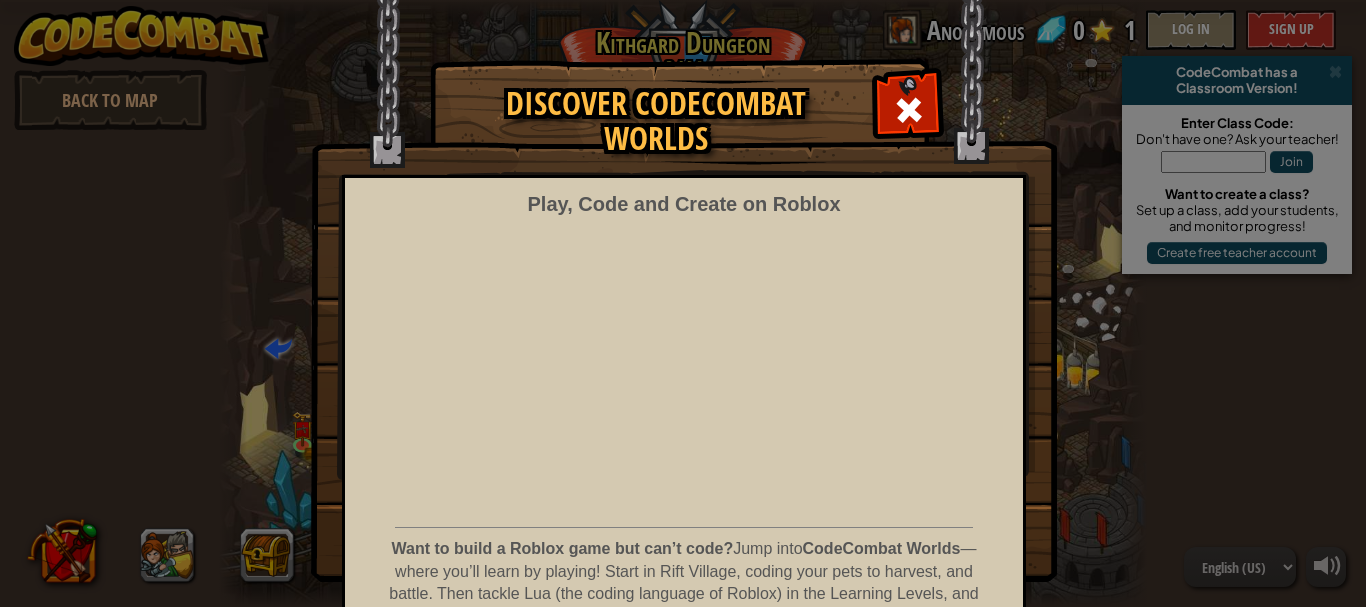 click at bounding box center (684, 291) 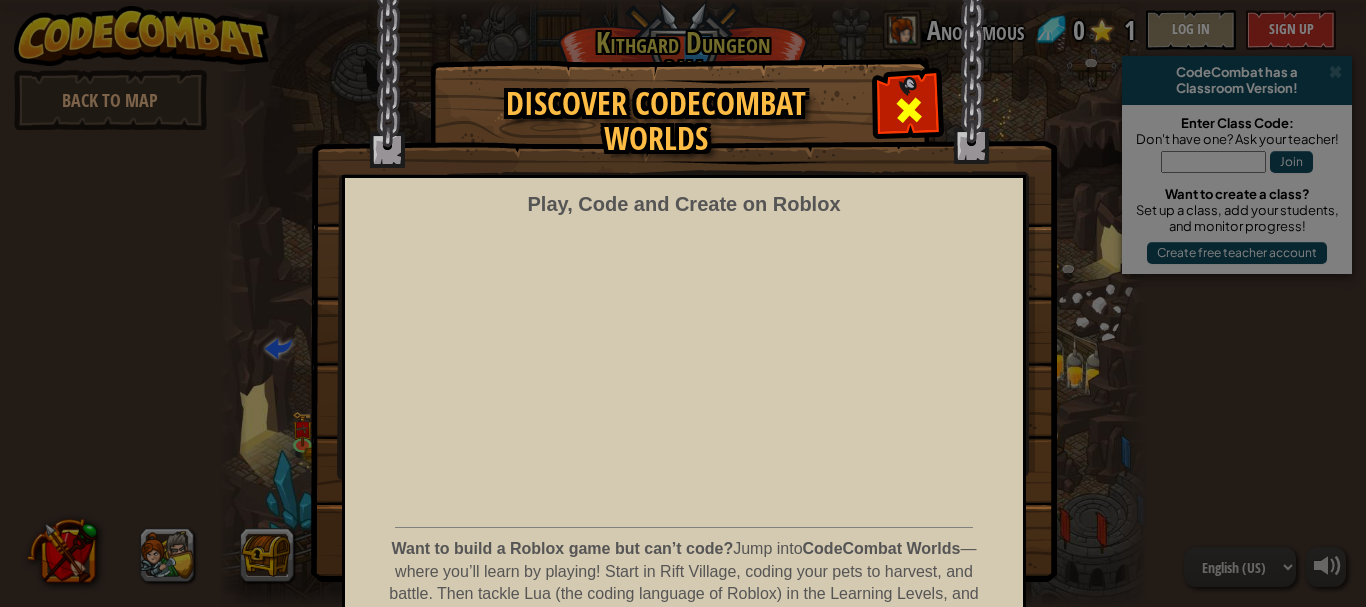 click at bounding box center [909, 110] 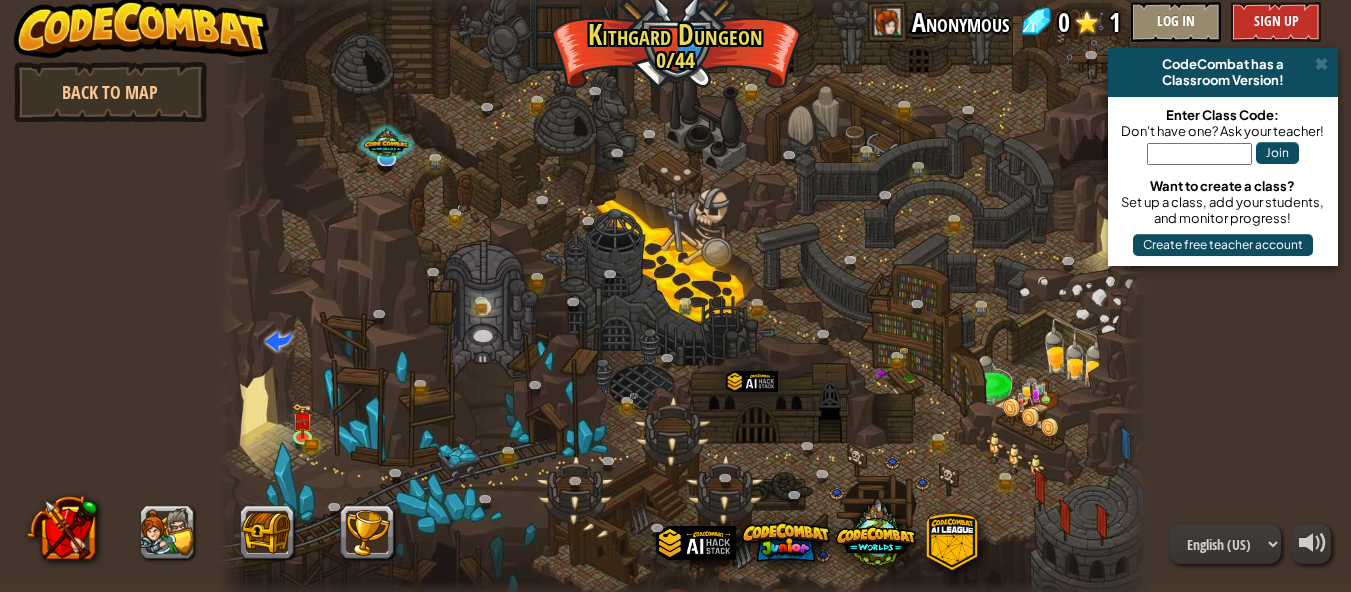 scroll, scrollTop: 15, scrollLeft: 0, axis: vertical 